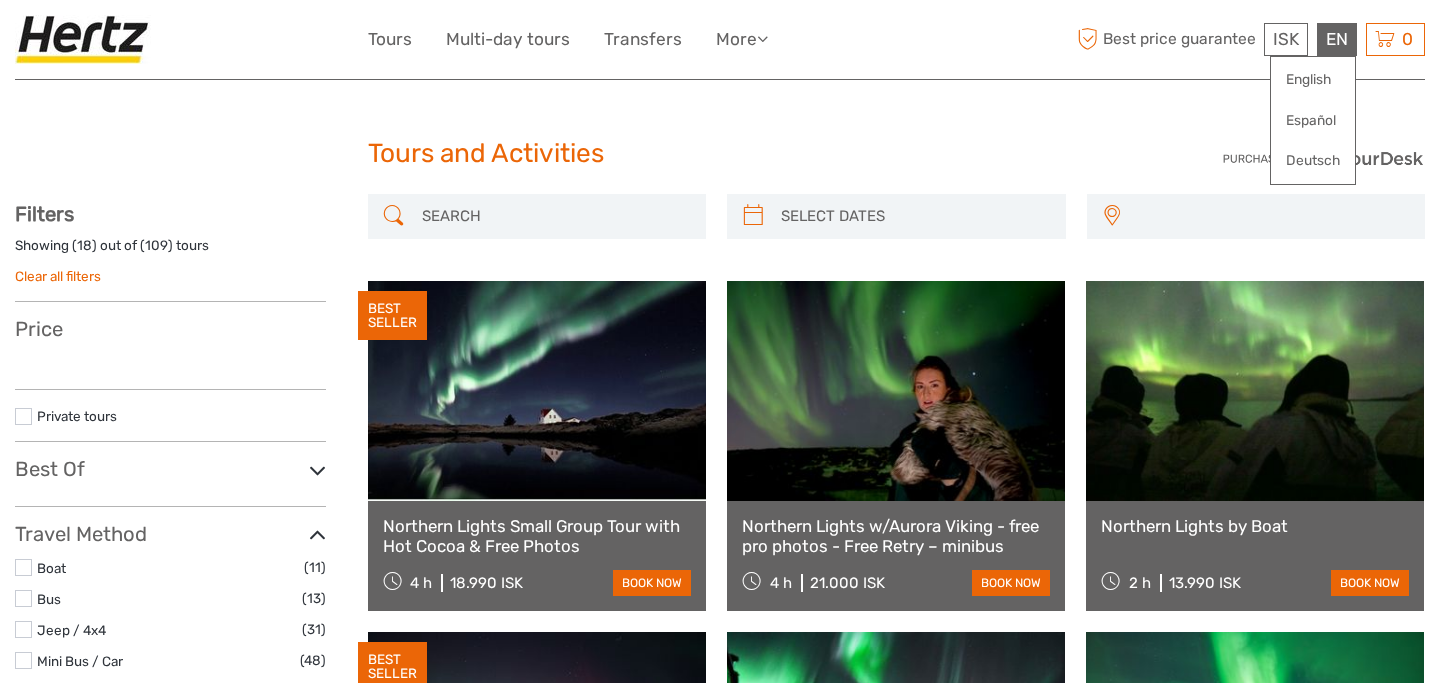 scroll, scrollTop: 0, scrollLeft: 0, axis: both 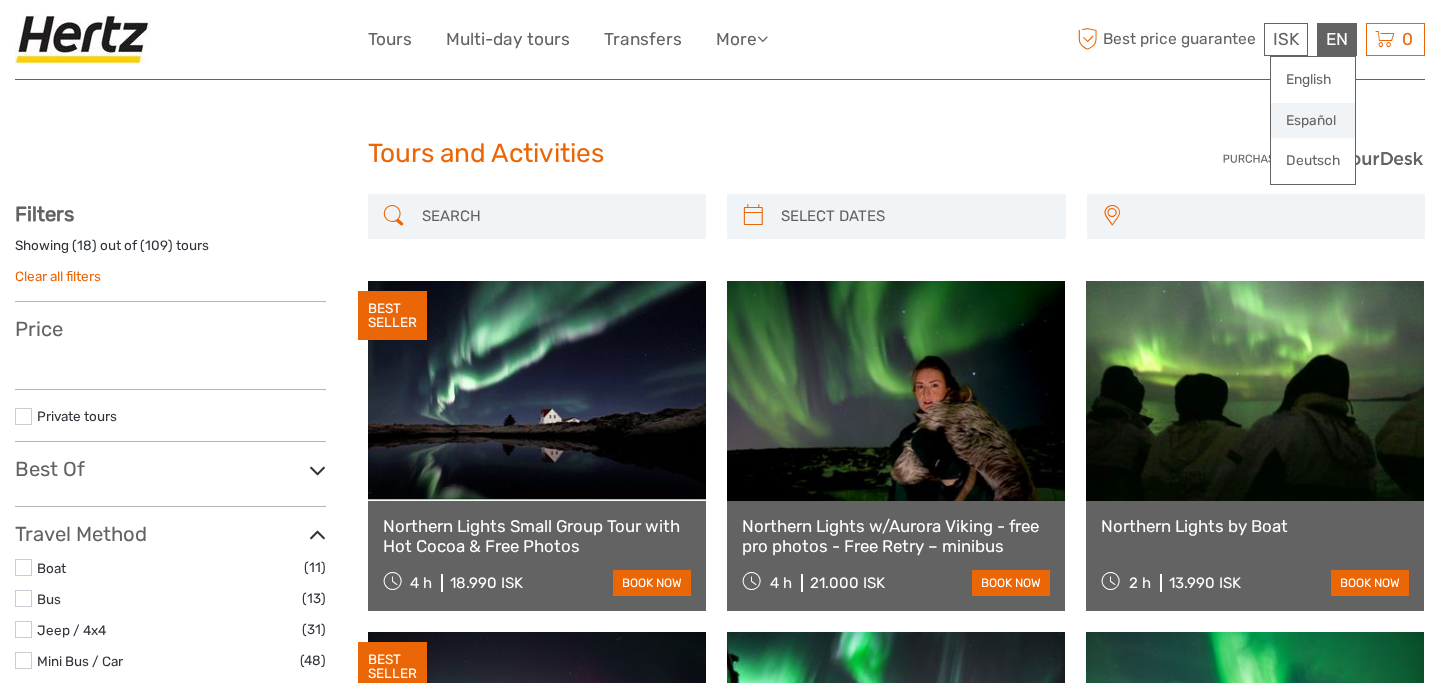 click on "Español" at bounding box center (1313, 121) 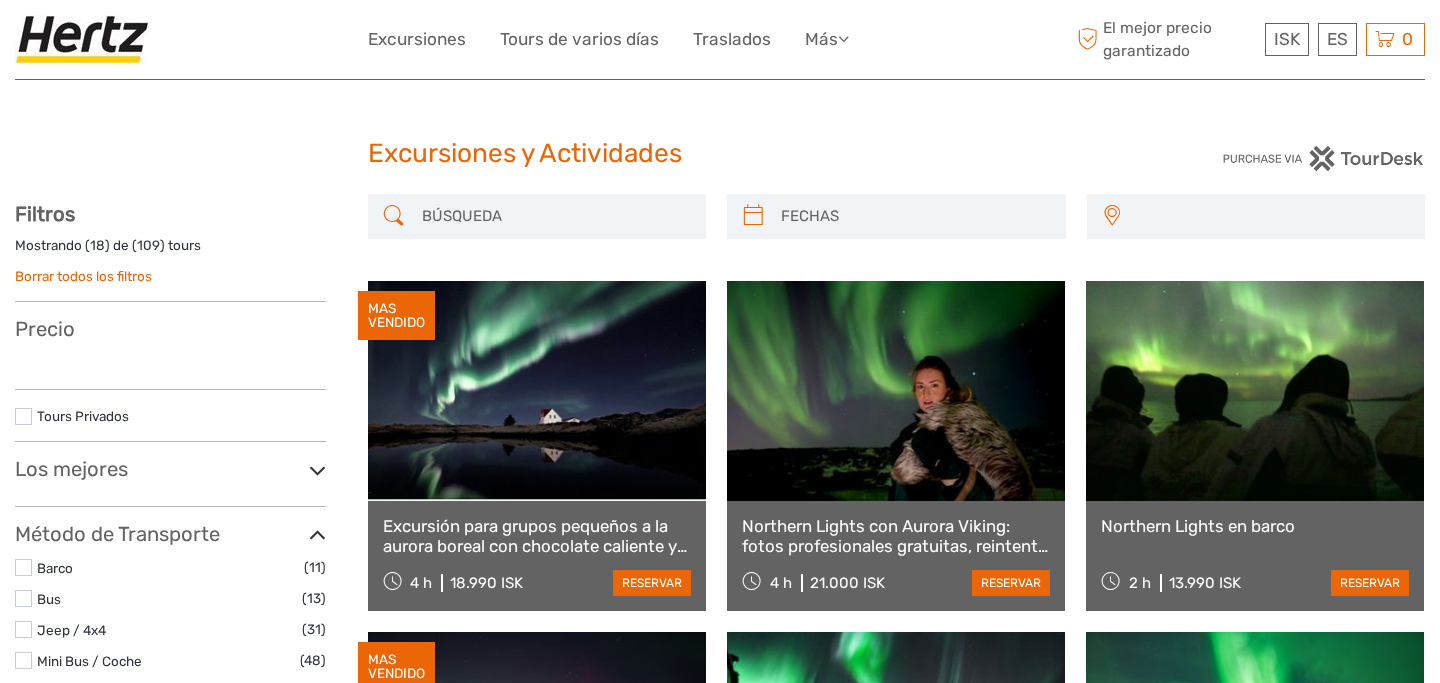 select 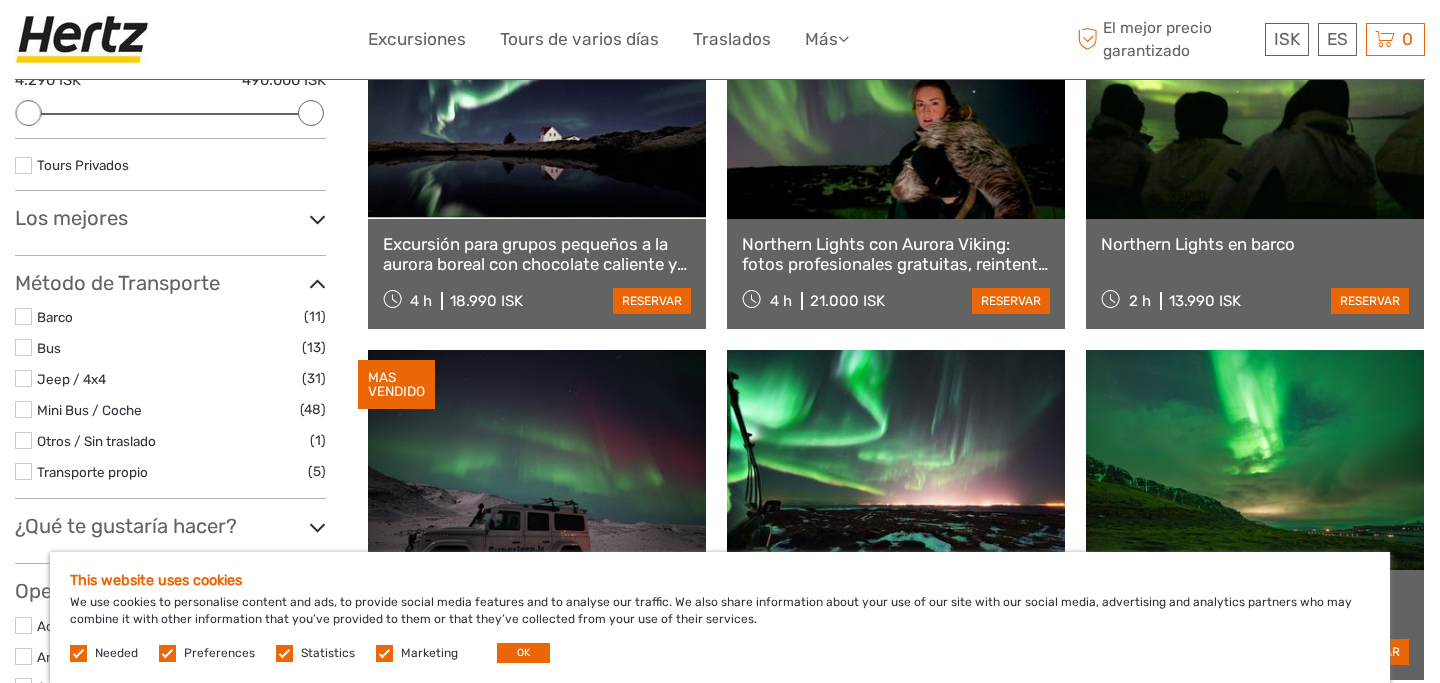 scroll, scrollTop: 425, scrollLeft: 0, axis: vertical 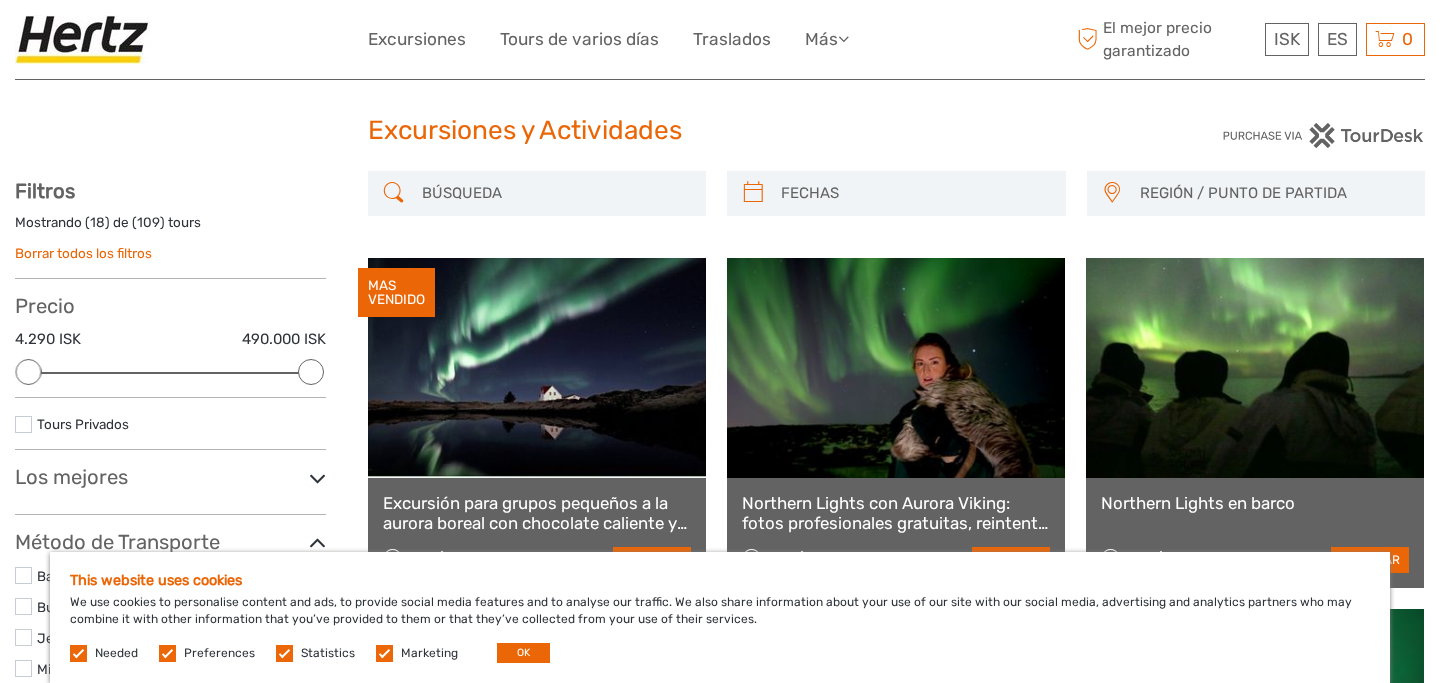 click at bounding box center (86, 39) 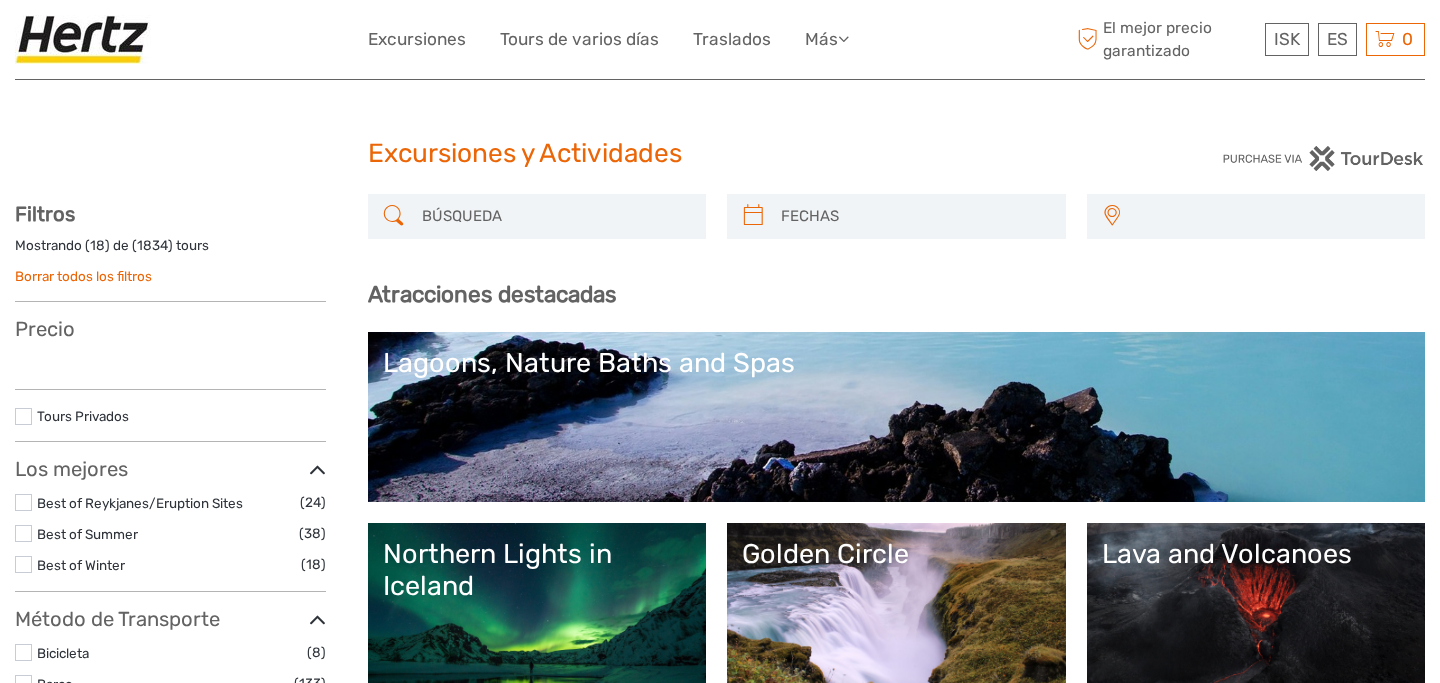 select 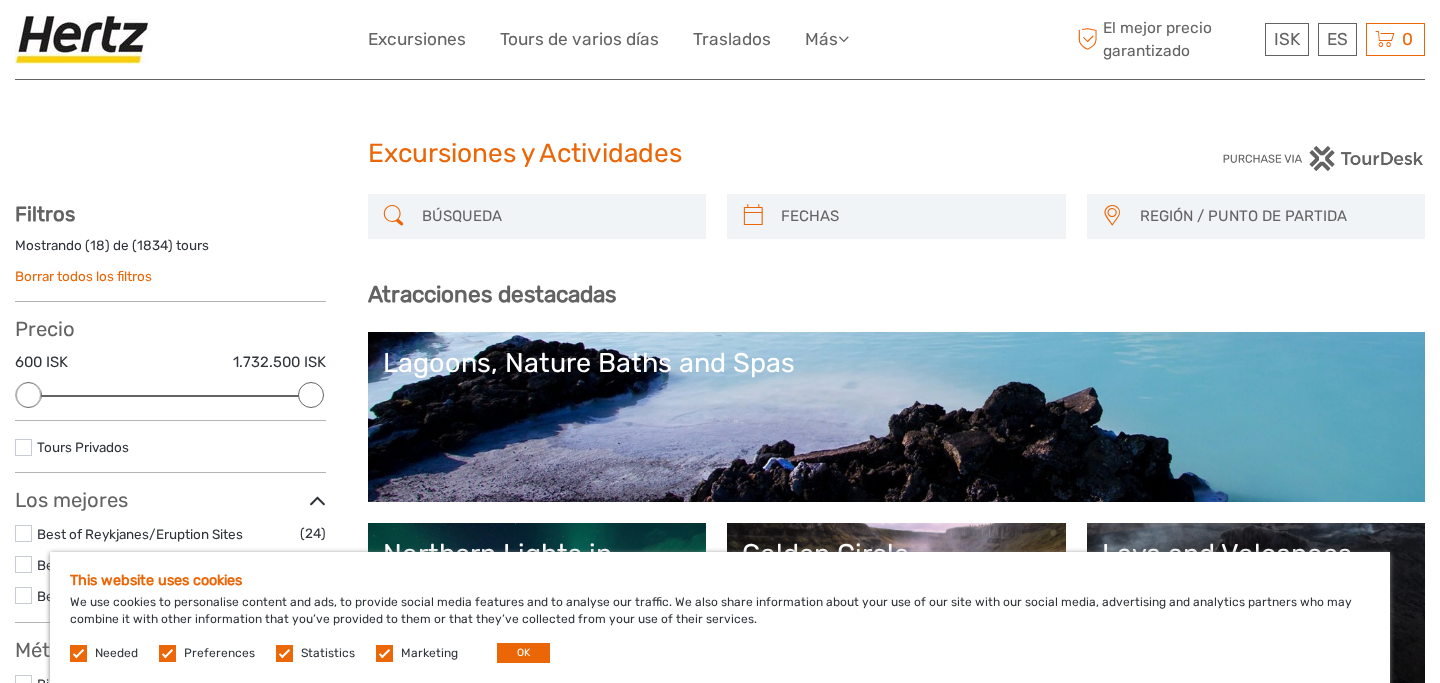 click on "This website uses cookies
We use cookies to personalise content and ads, to provide social media features and to analyse our traffic. We also share information about your use of our site with our social media, advertising and analytics partners who may combine it with other information that you’ve provided to them or that they’ve collected from your use of their services.
Needed
Preferences
Statistics
Marketing
OK" at bounding box center [720, 617] 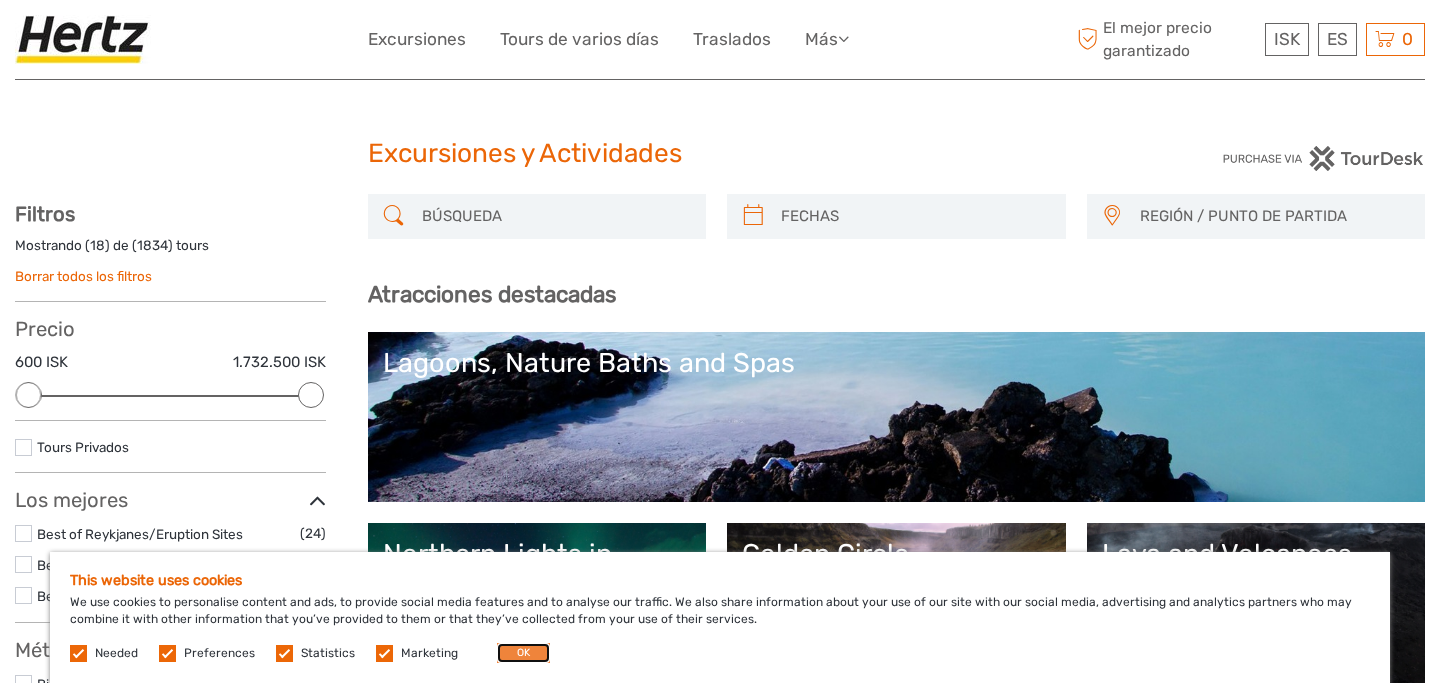 click on "OK" at bounding box center (523, 653) 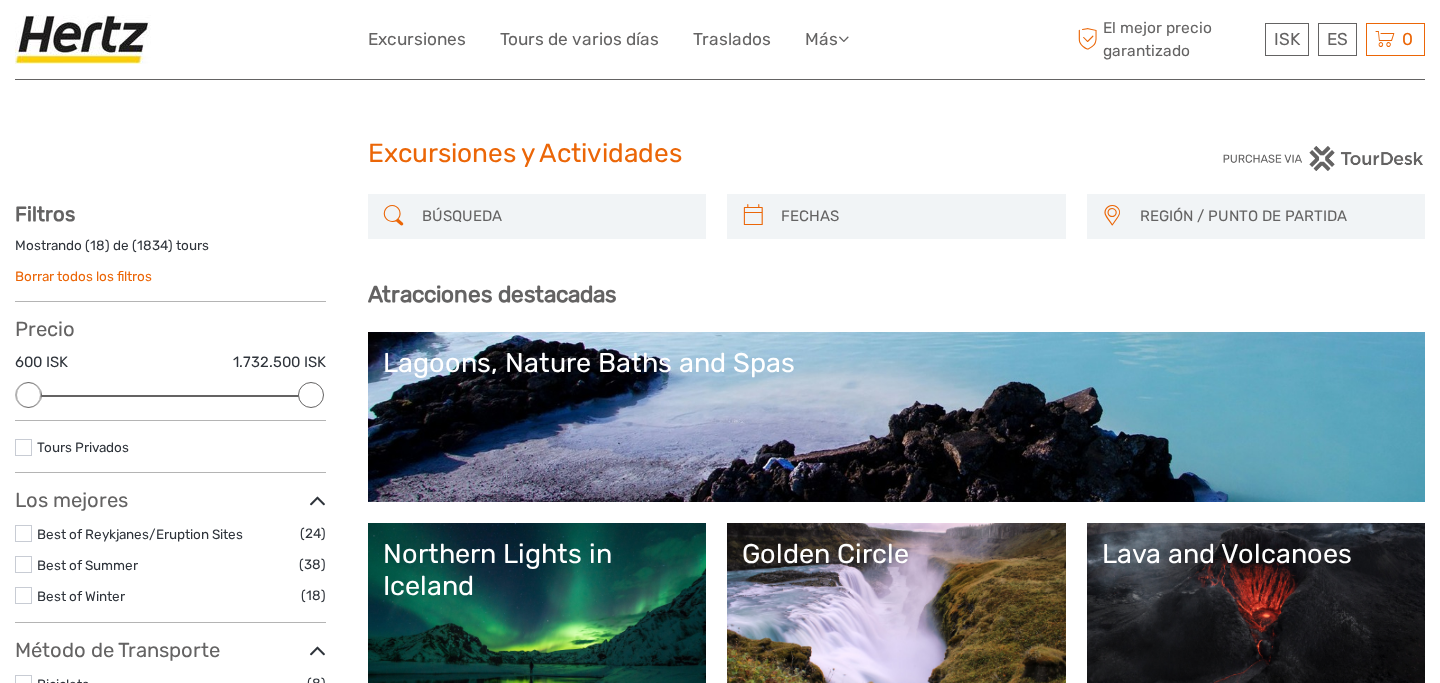 click on "Northern Lights in Iceland" at bounding box center (537, 570) 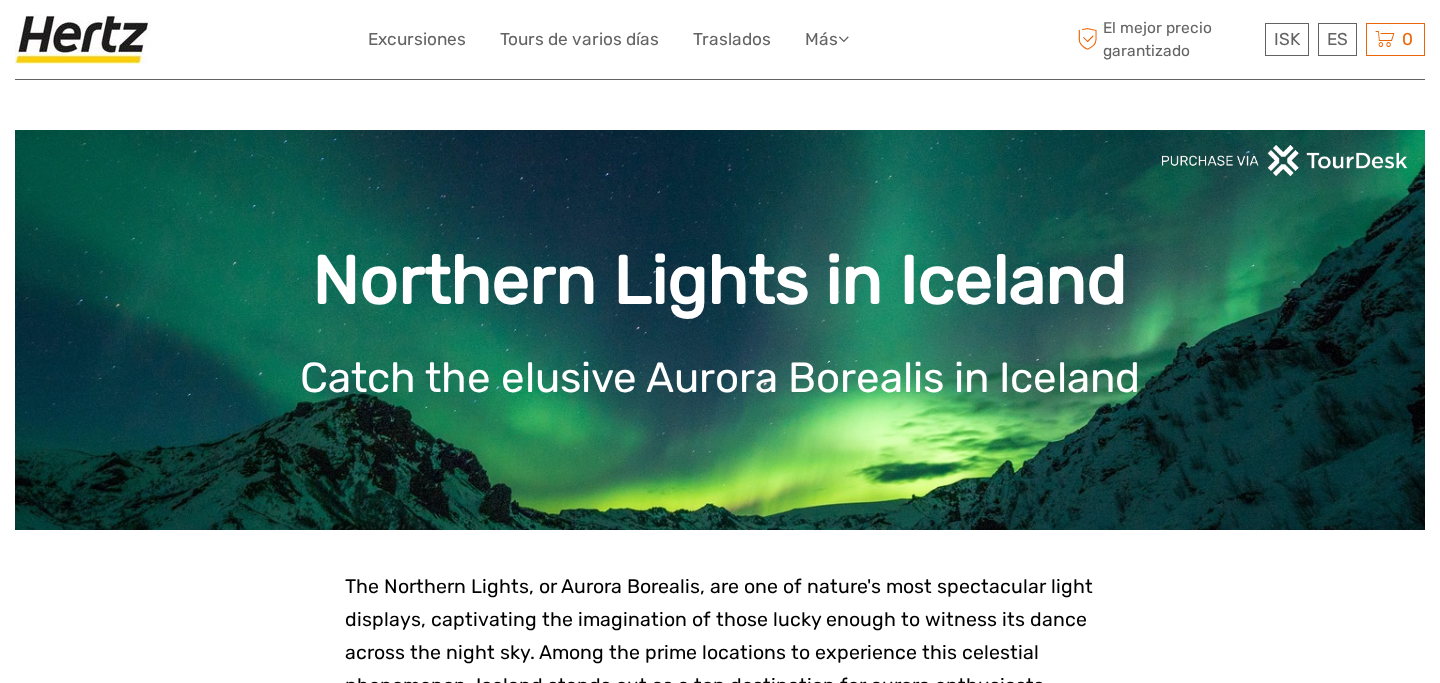 scroll, scrollTop: 0, scrollLeft: 0, axis: both 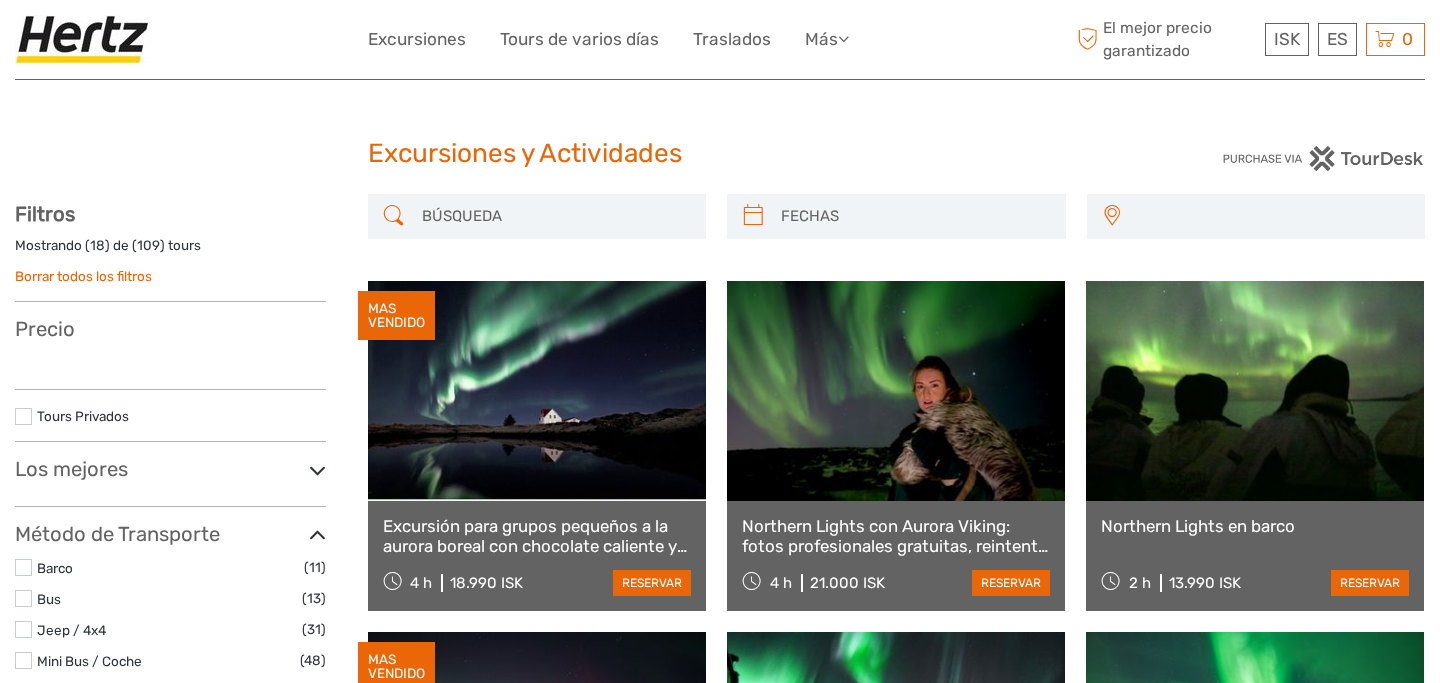 select 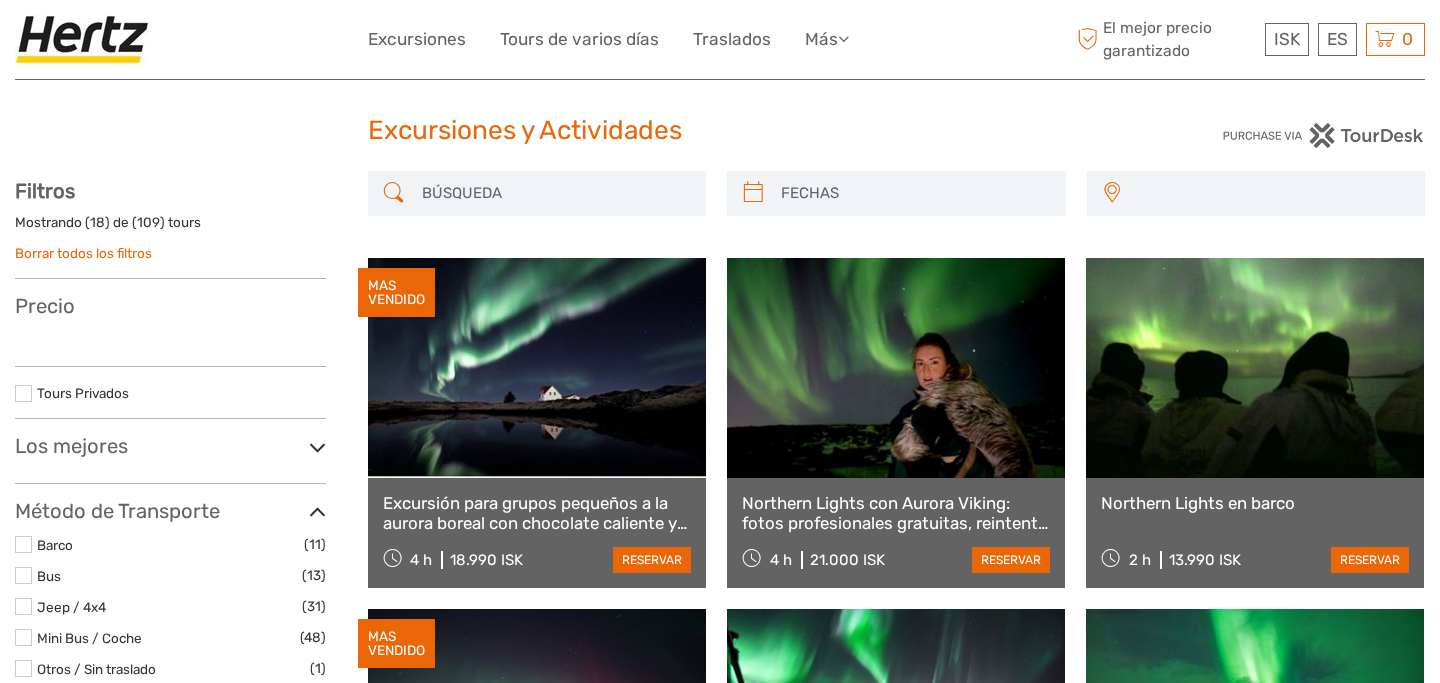 scroll, scrollTop: 0, scrollLeft: 0, axis: both 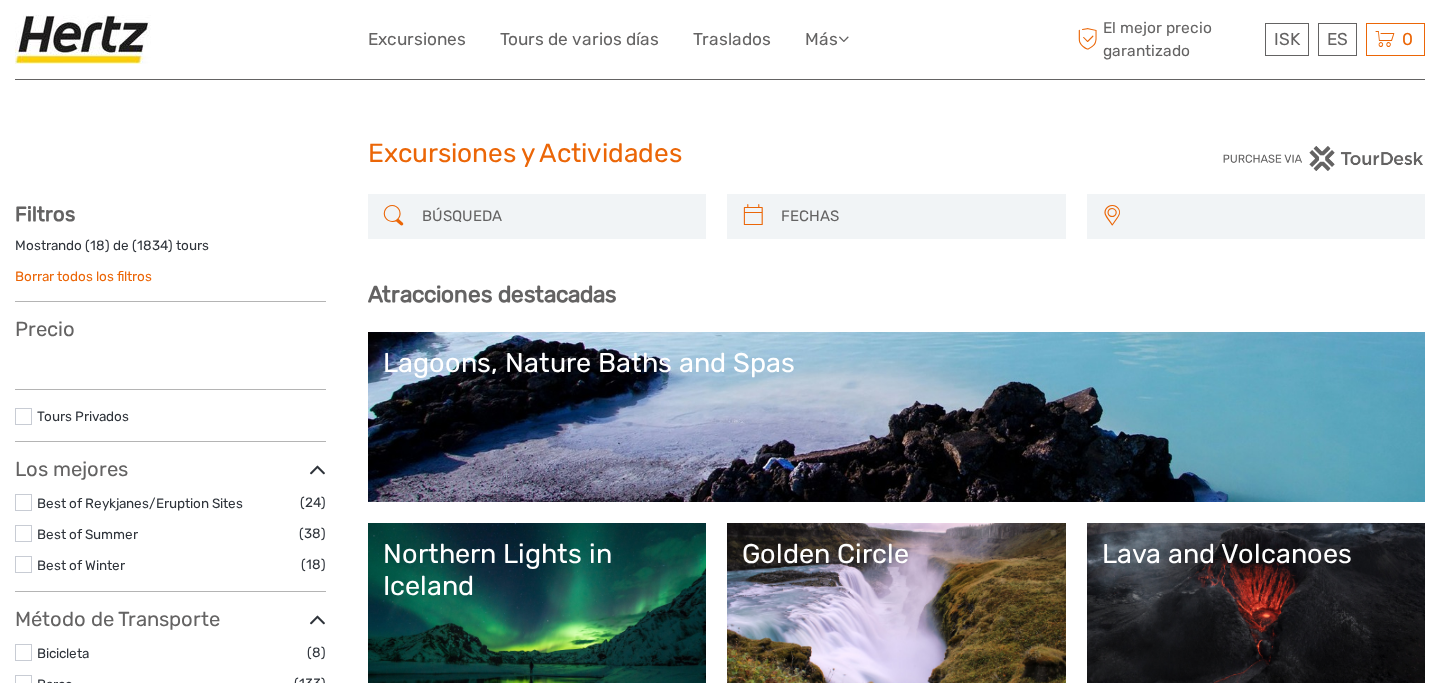select 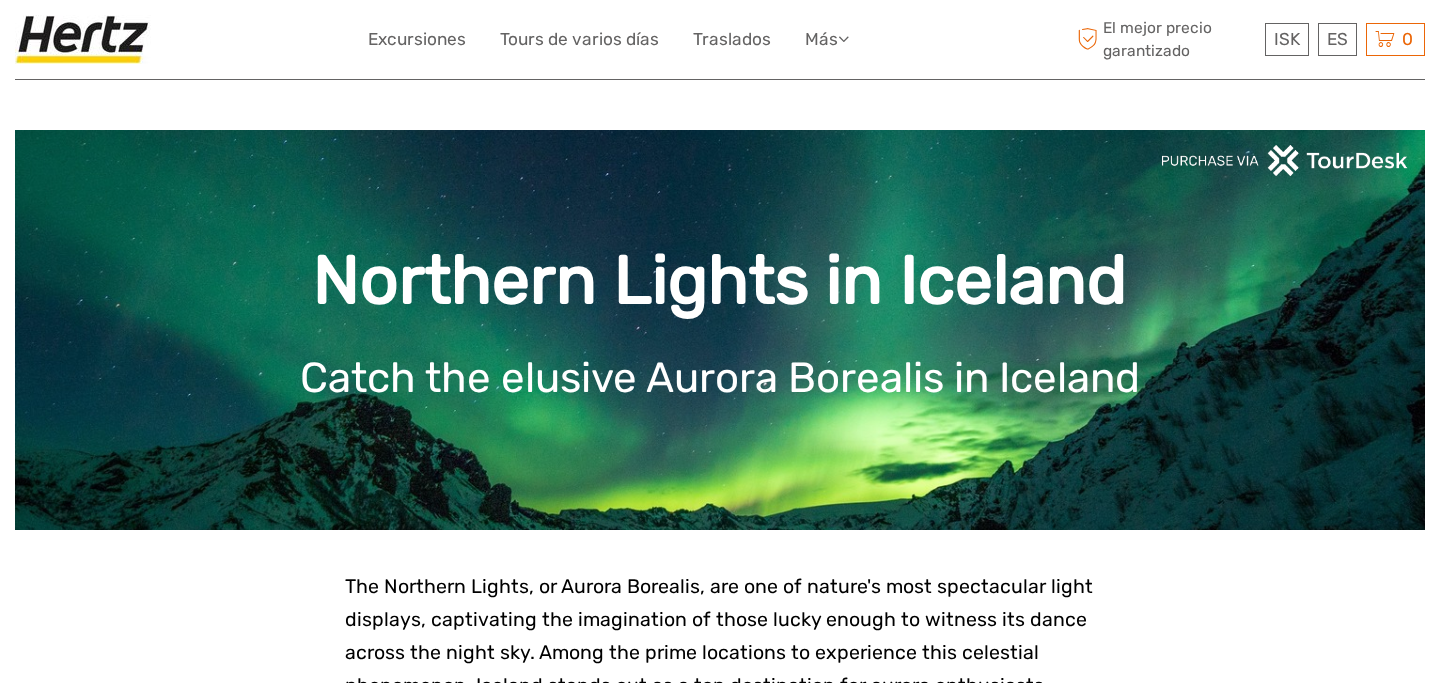 scroll, scrollTop: 0, scrollLeft: 0, axis: both 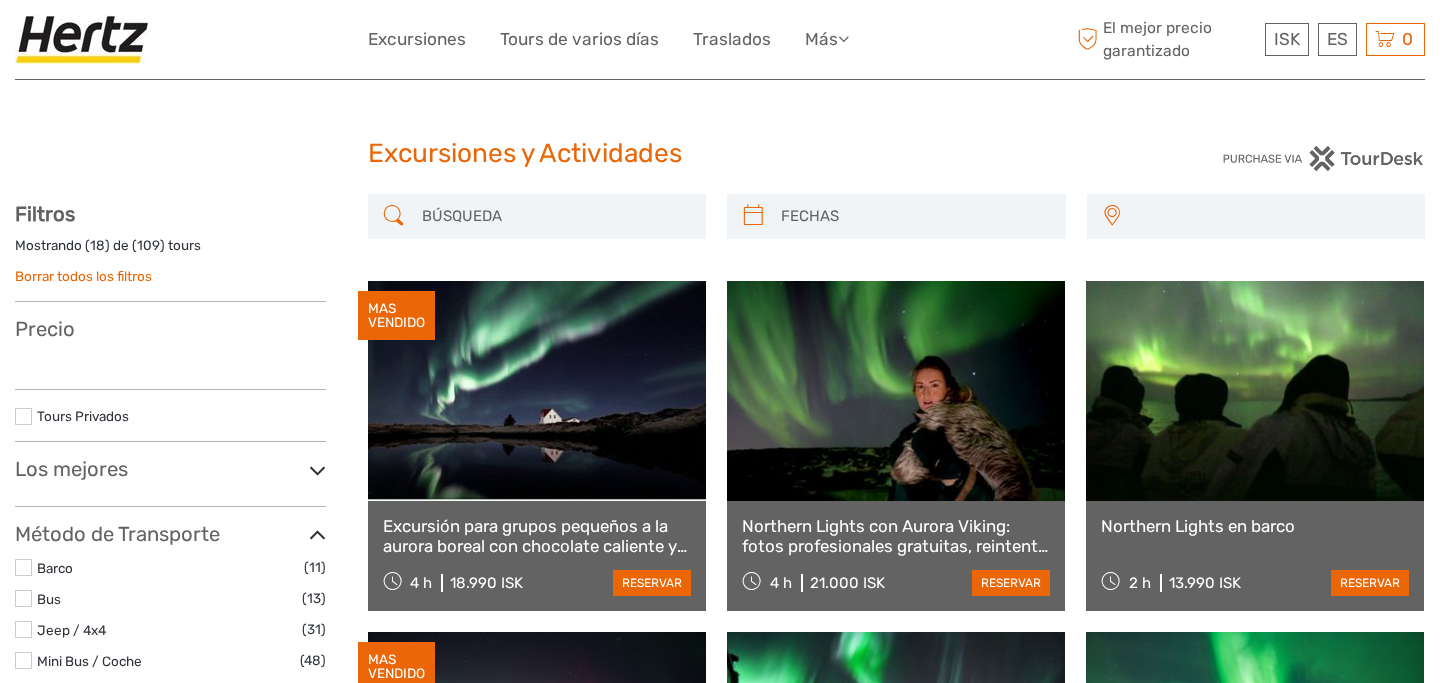 select 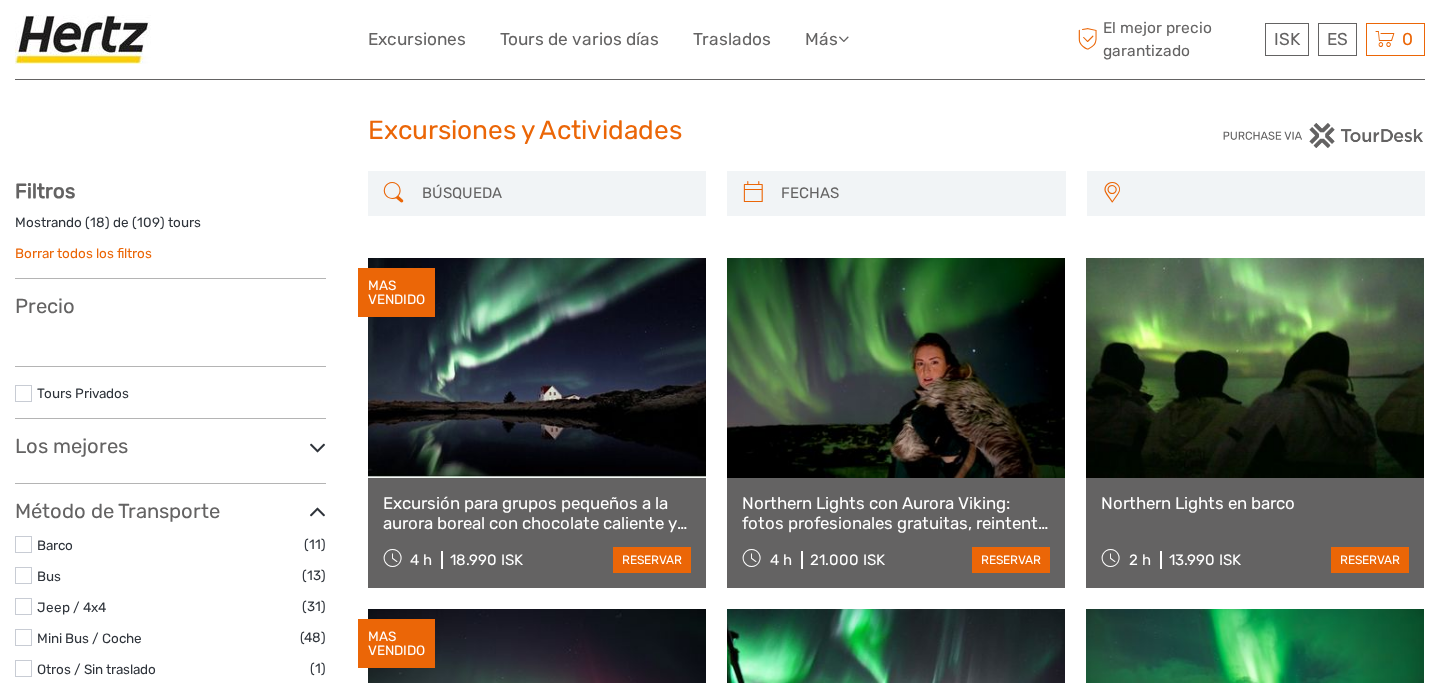 scroll, scrollTop: 0, scrollLeft: 0, axis: both 